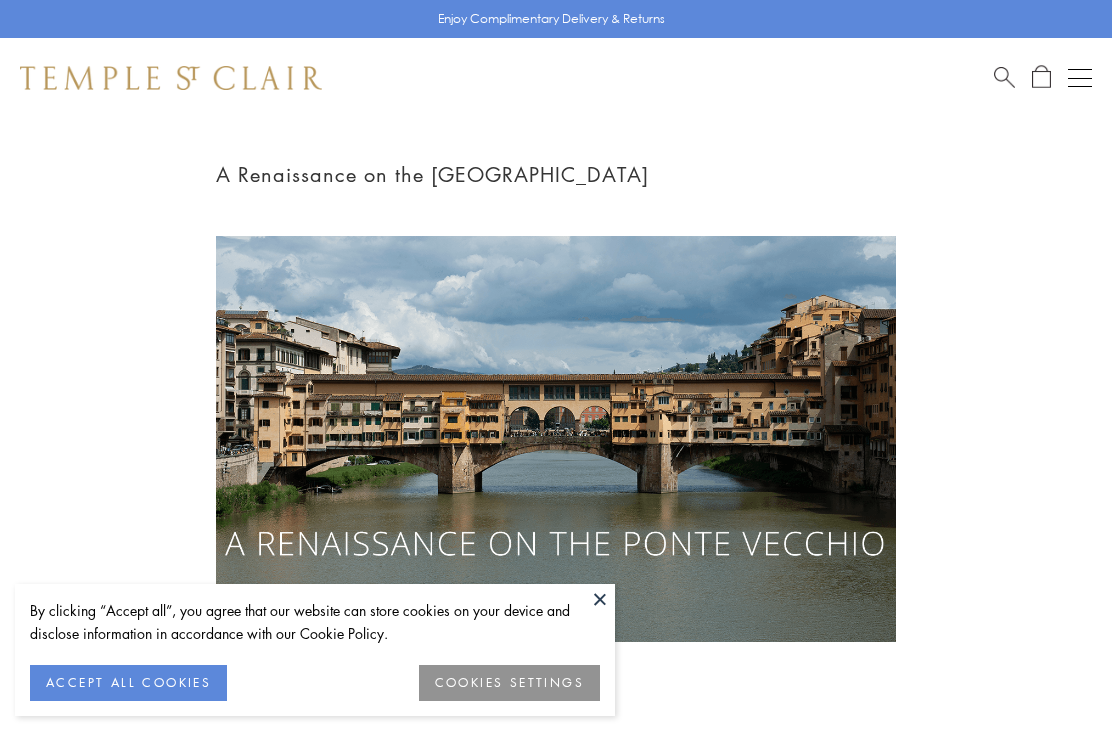 scroll, scrollTop: 0, scrollLeft: 0, axis: both 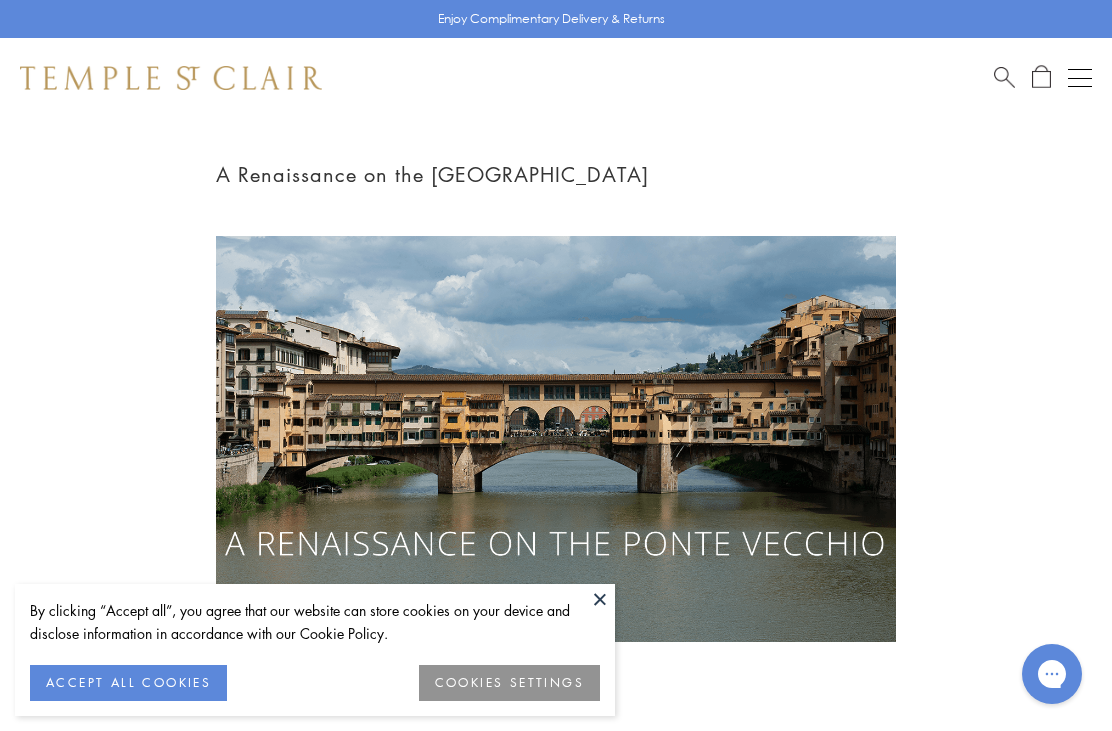 click on "COOKIES SETTINGS" at bounding box center (509, 683) 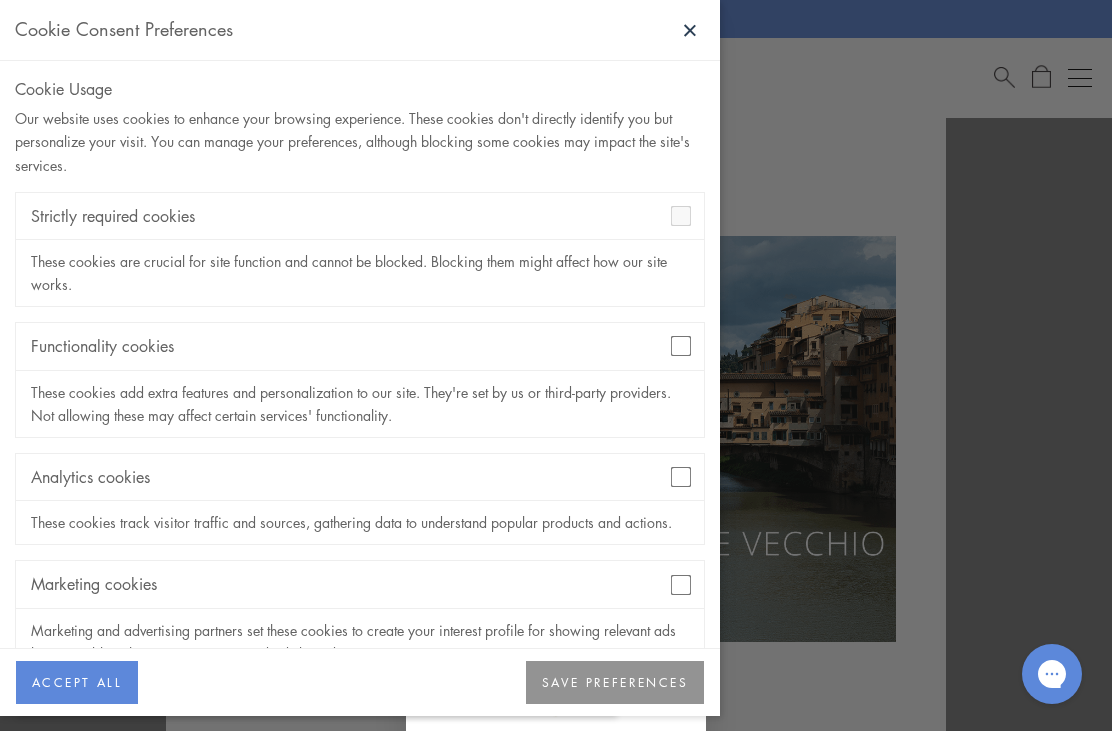 click on "SAVE PREFERENCES" at bounding box center [615, 683] 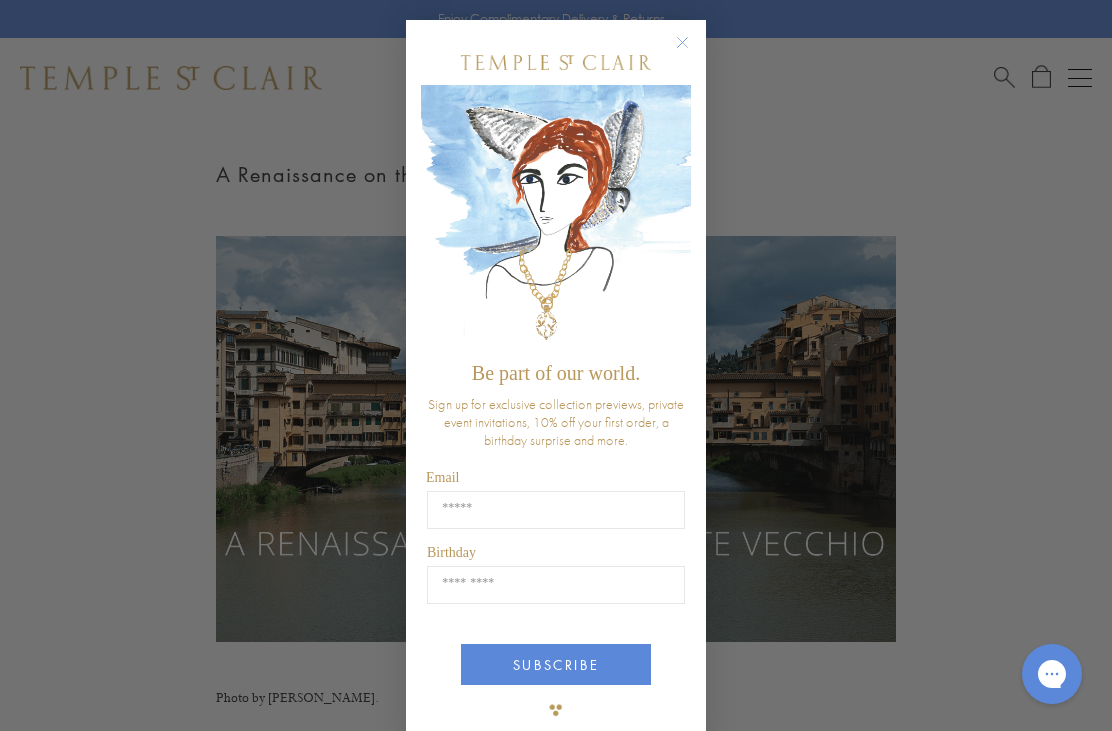 click 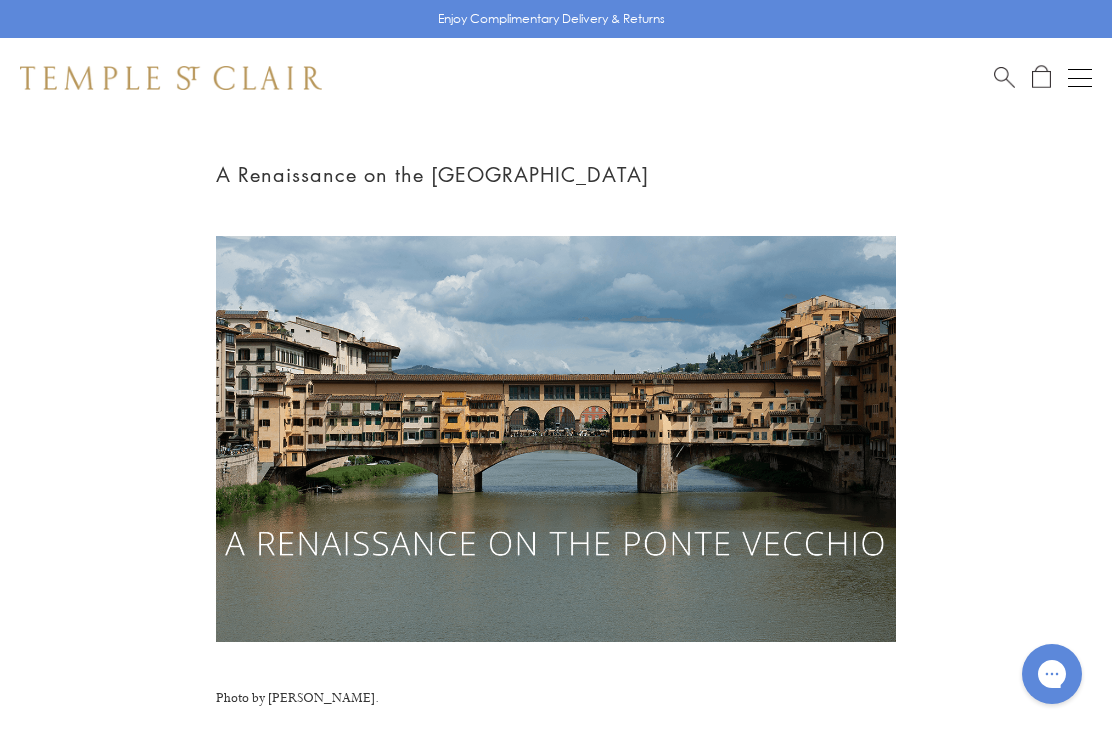 click at bounding box center (1080, 78) 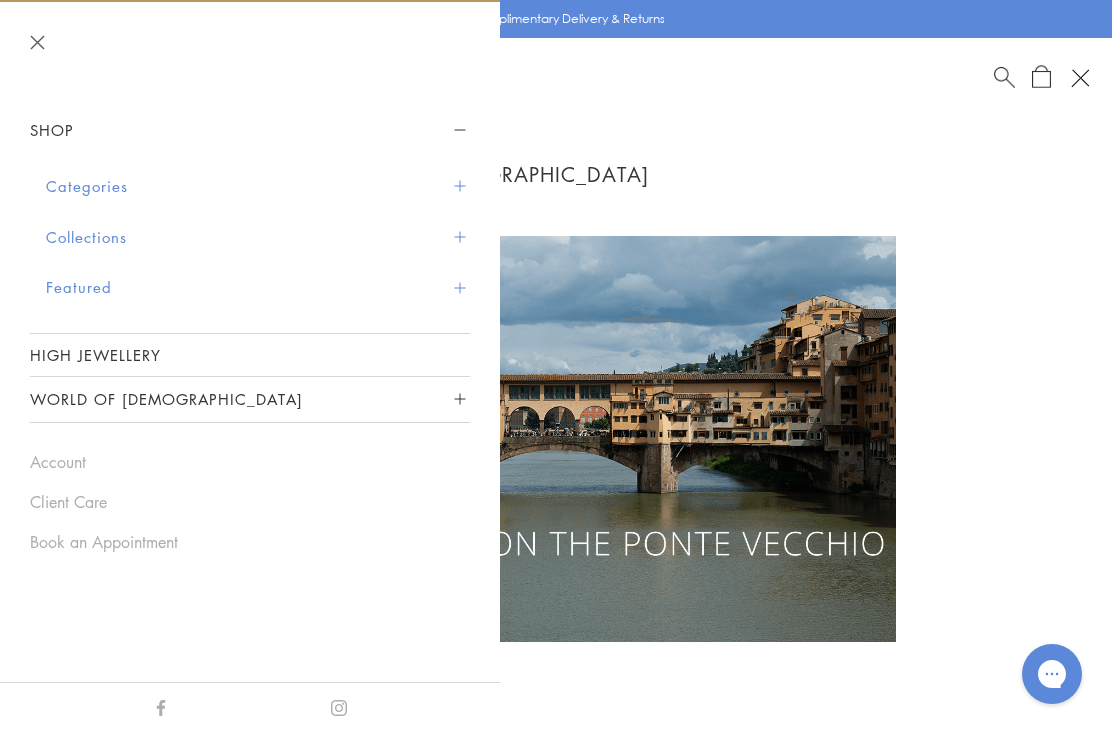 click on "Book an Appointment" at bounding box center [250, 542] 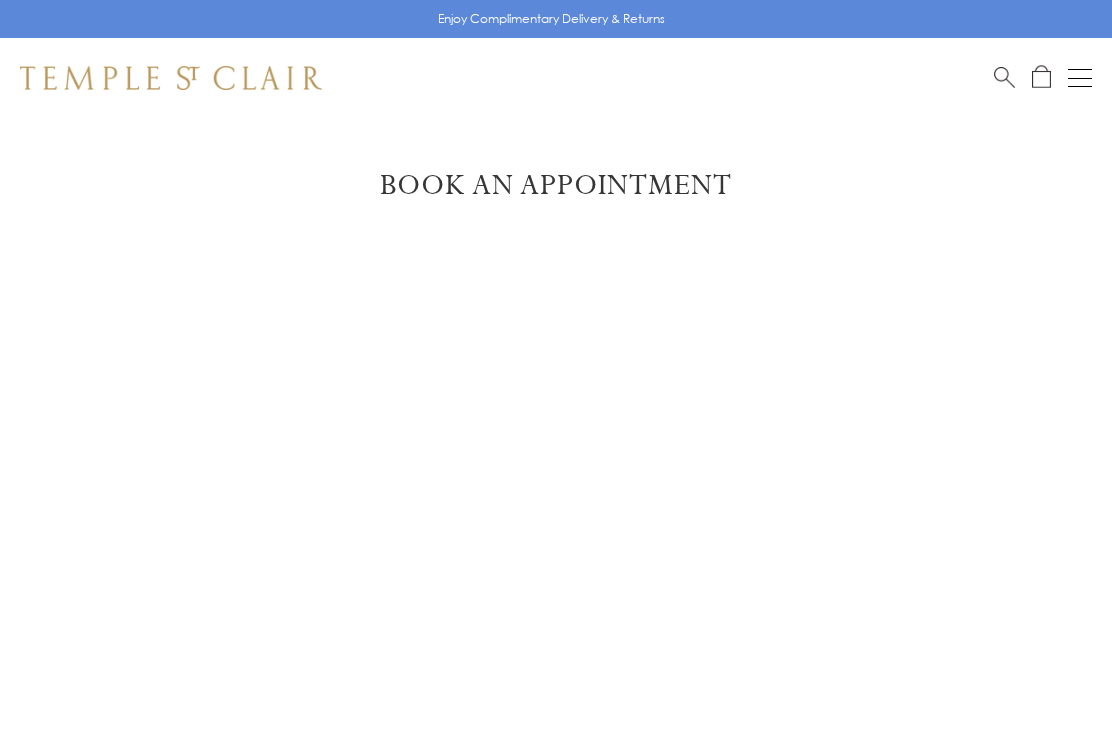 scroll, scrollTop: 0, scrollLeft: 0, axis: both 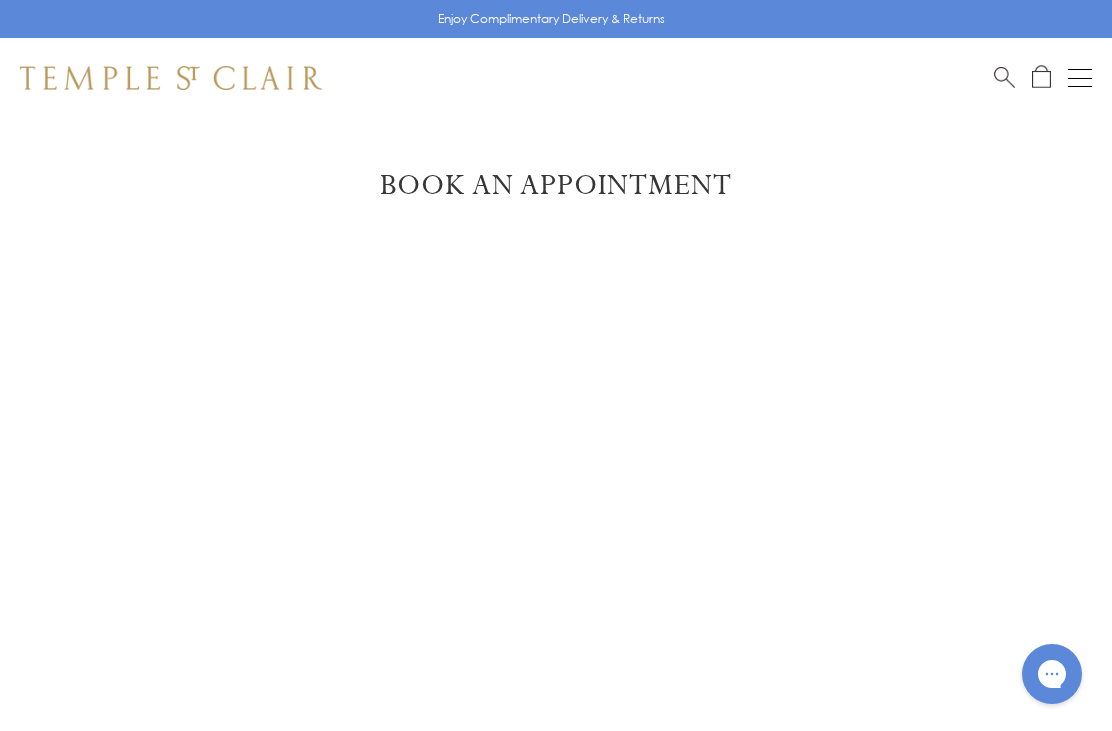 click at bounding box center [1080, 78] 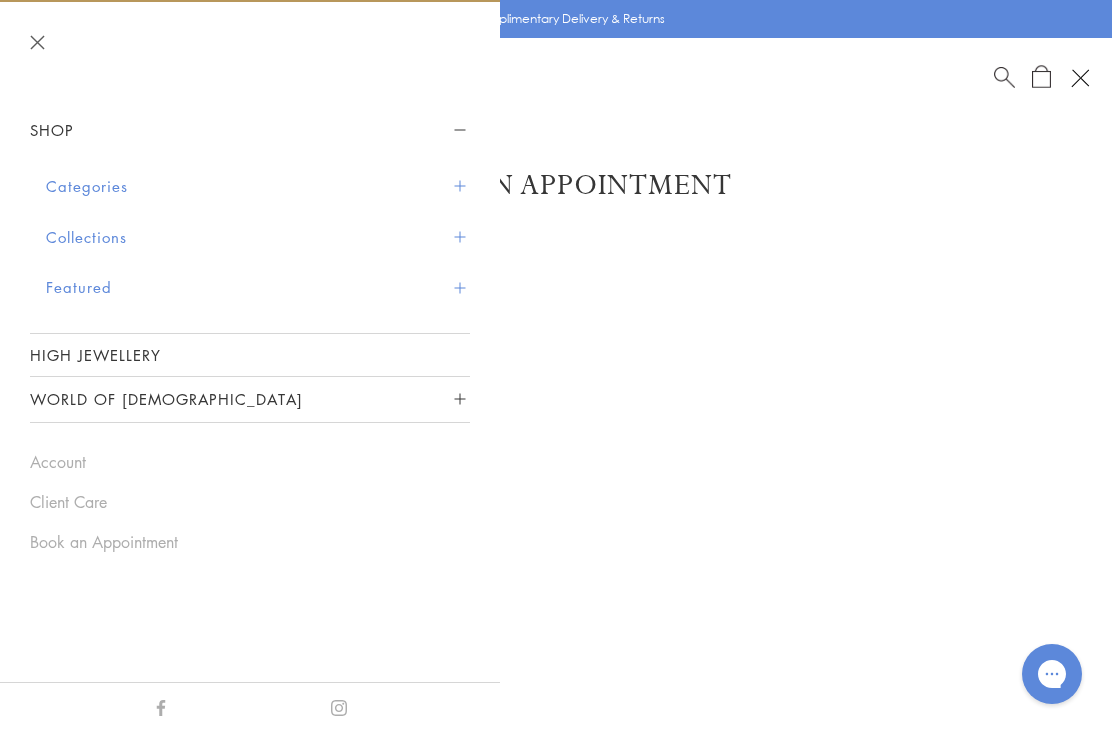 click at bounding box center (459, 186) 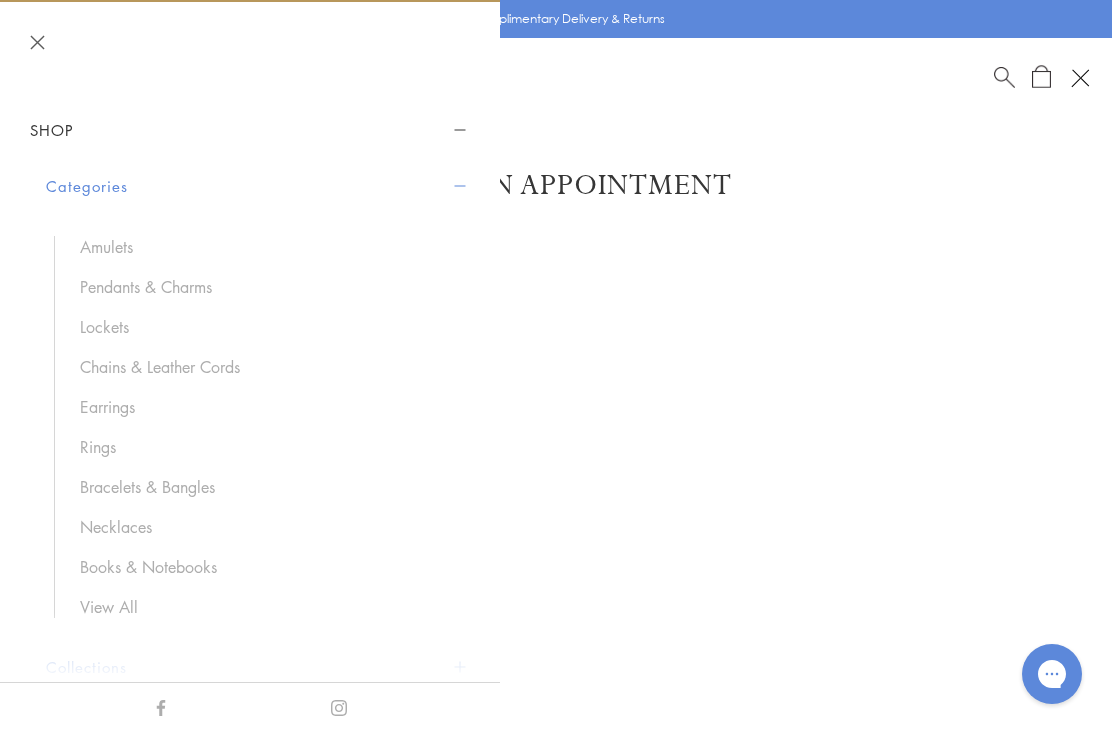 click on "Amulets" at bounding box center (265, 247) 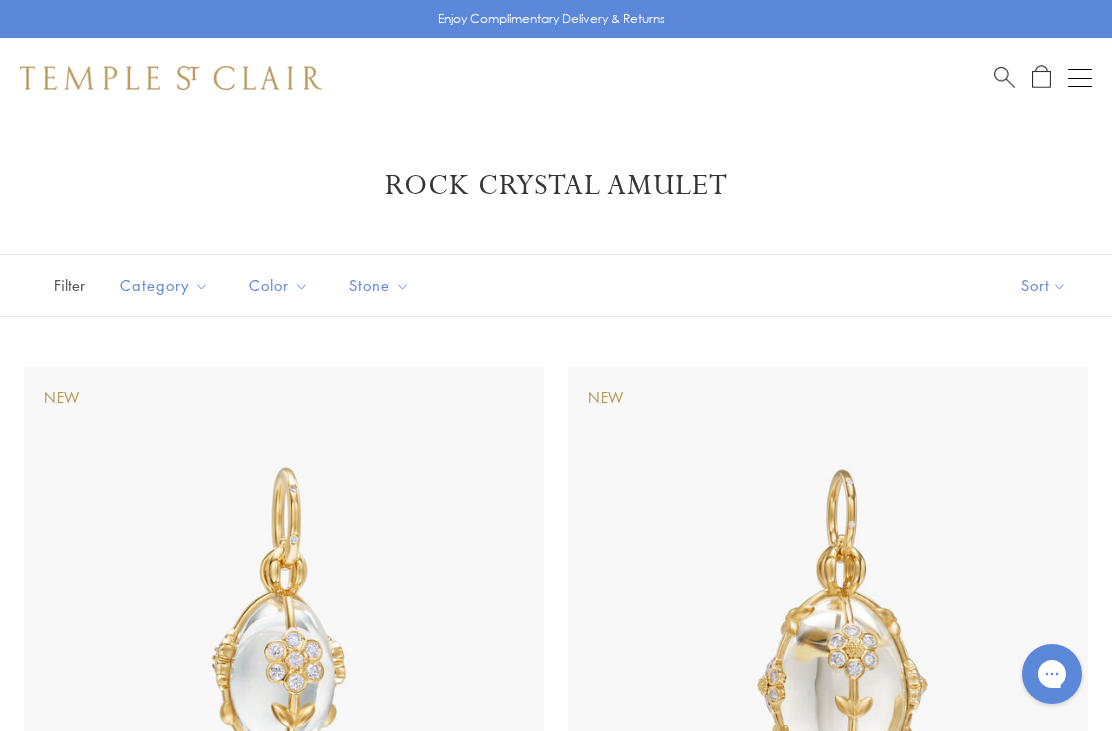 scroll, scrollTop: 0, scrollLeft: 0, axis: both 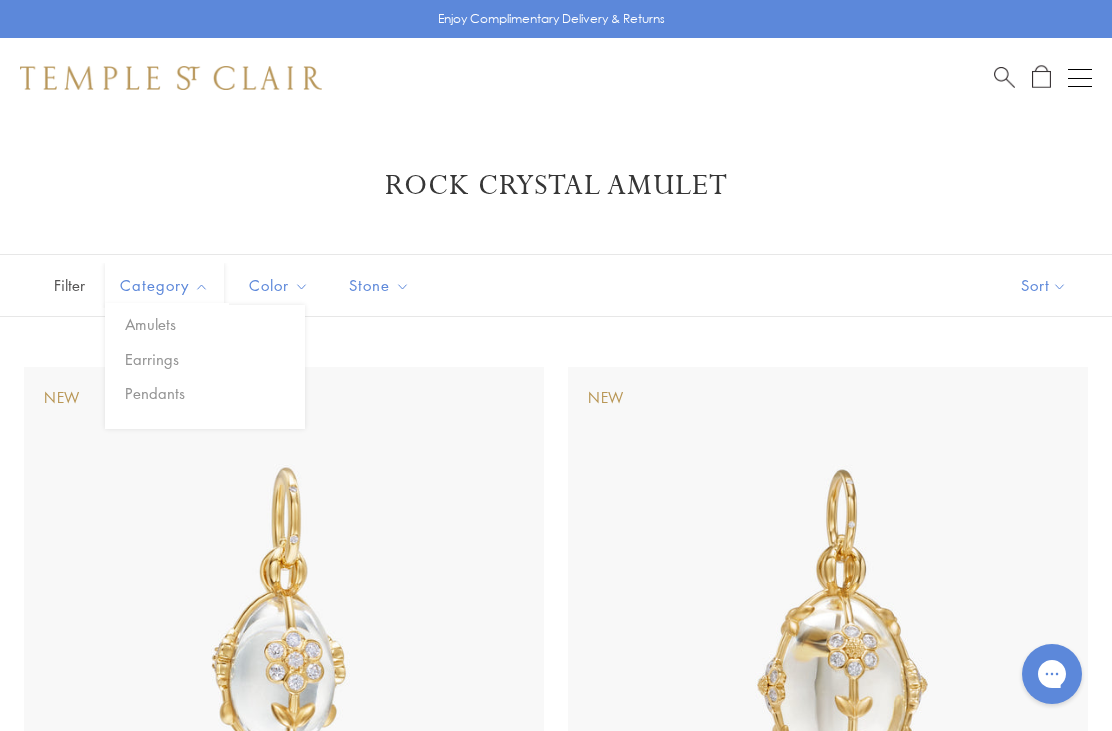click at bounding box center (1080, 78) 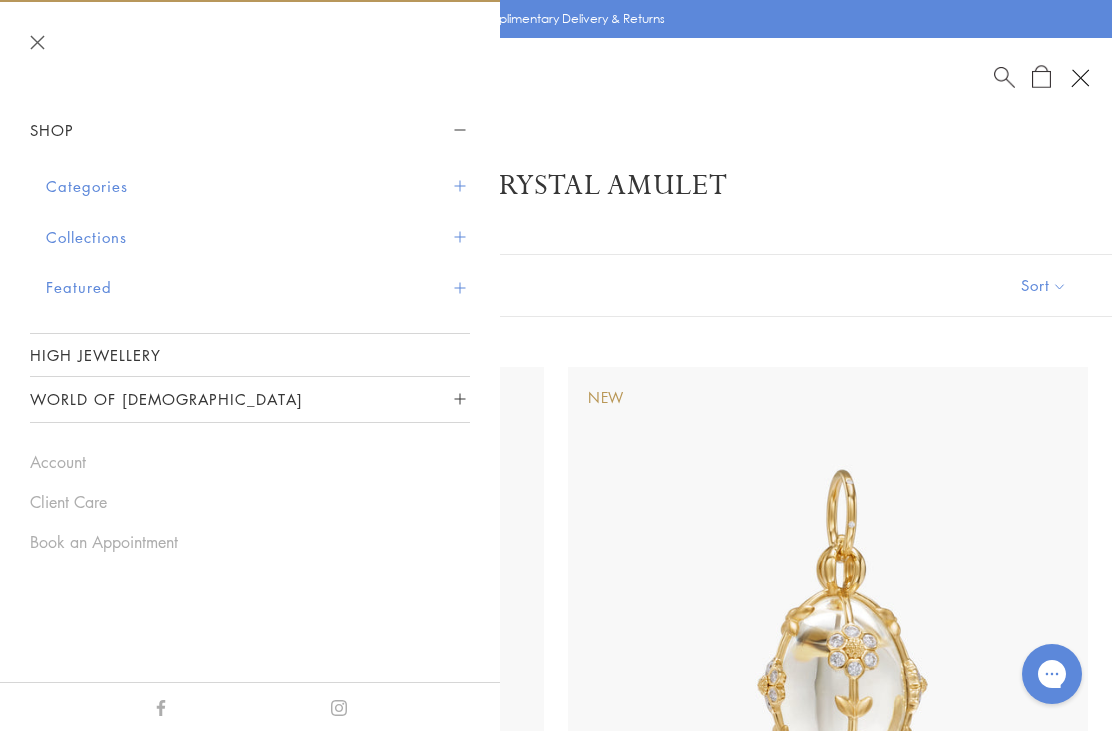 click on "Collections" at bounding box center [258, 237] 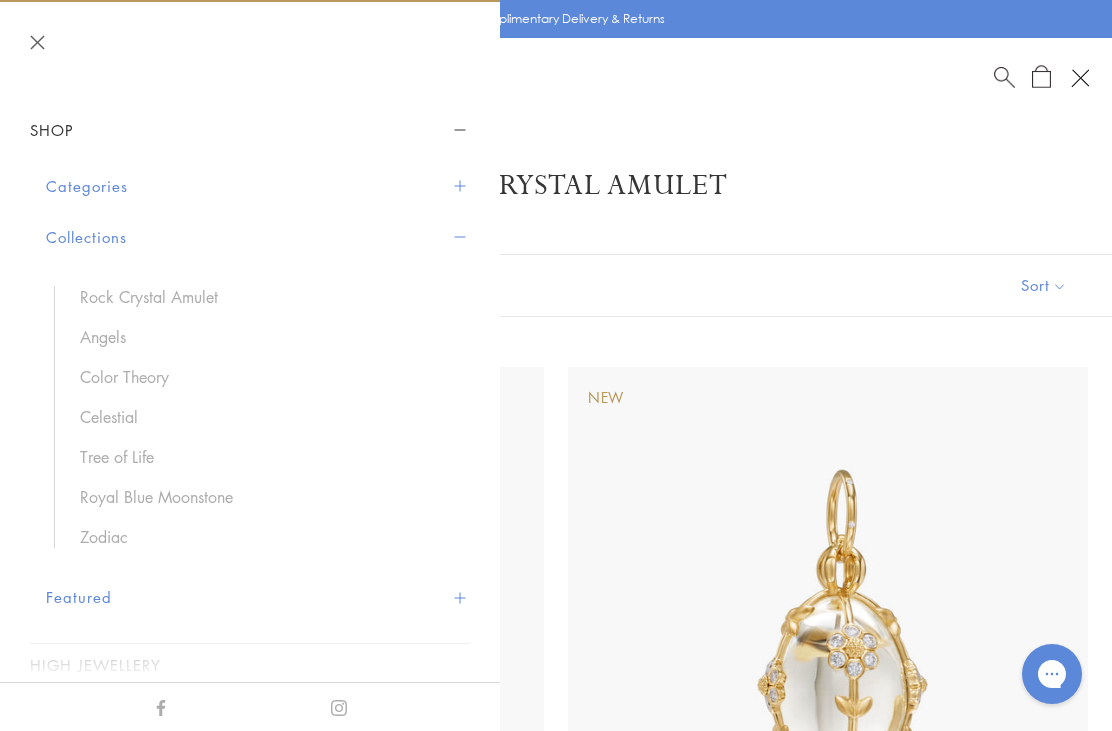 click on "Celestial" at bounding box center [265, 417] 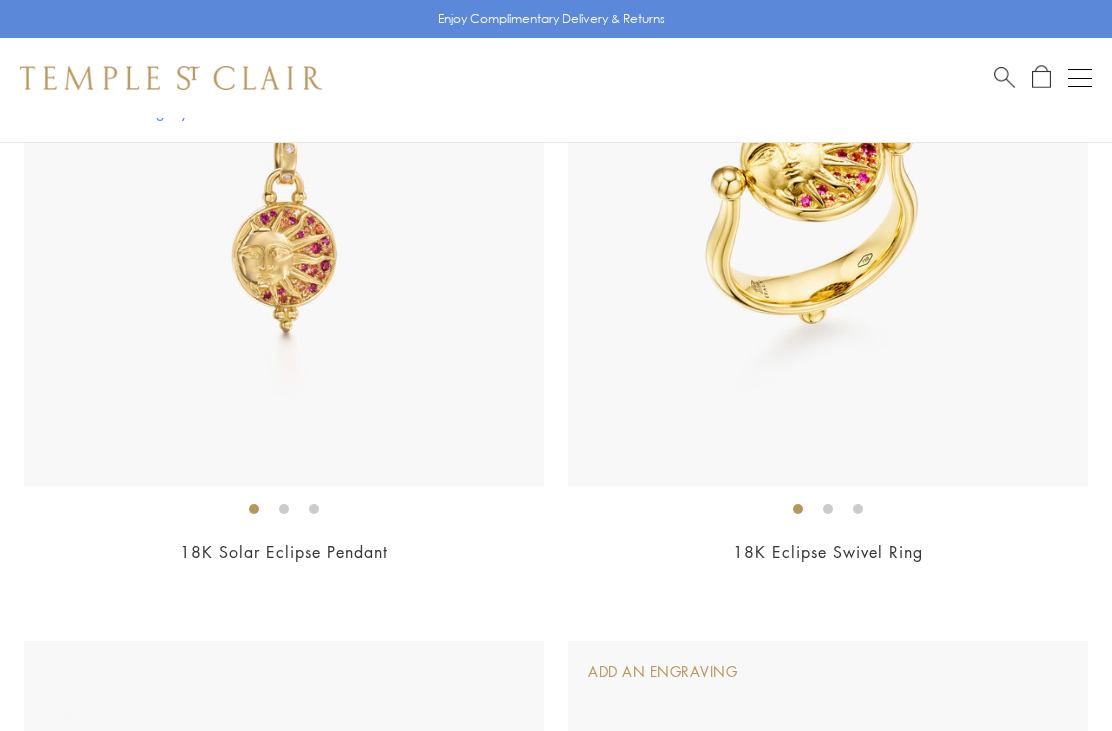 scroll, scrollTop: 615, scrollLeft: 0, axis: vertical 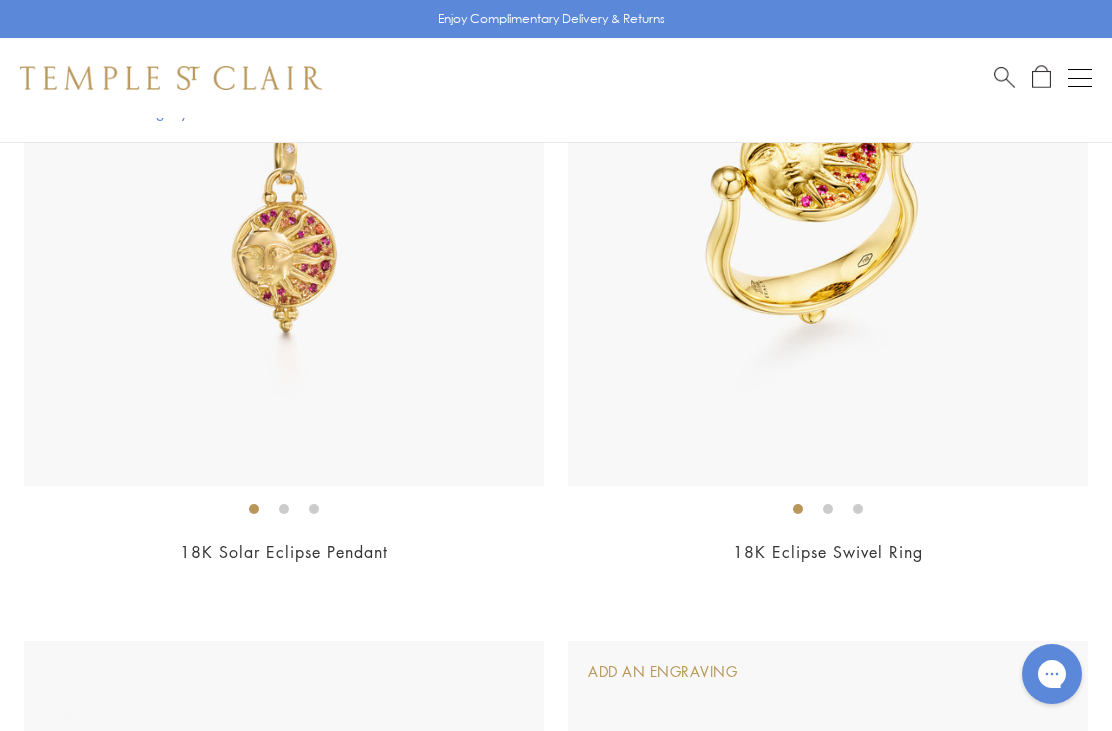 click at bounding box center (284, 226) 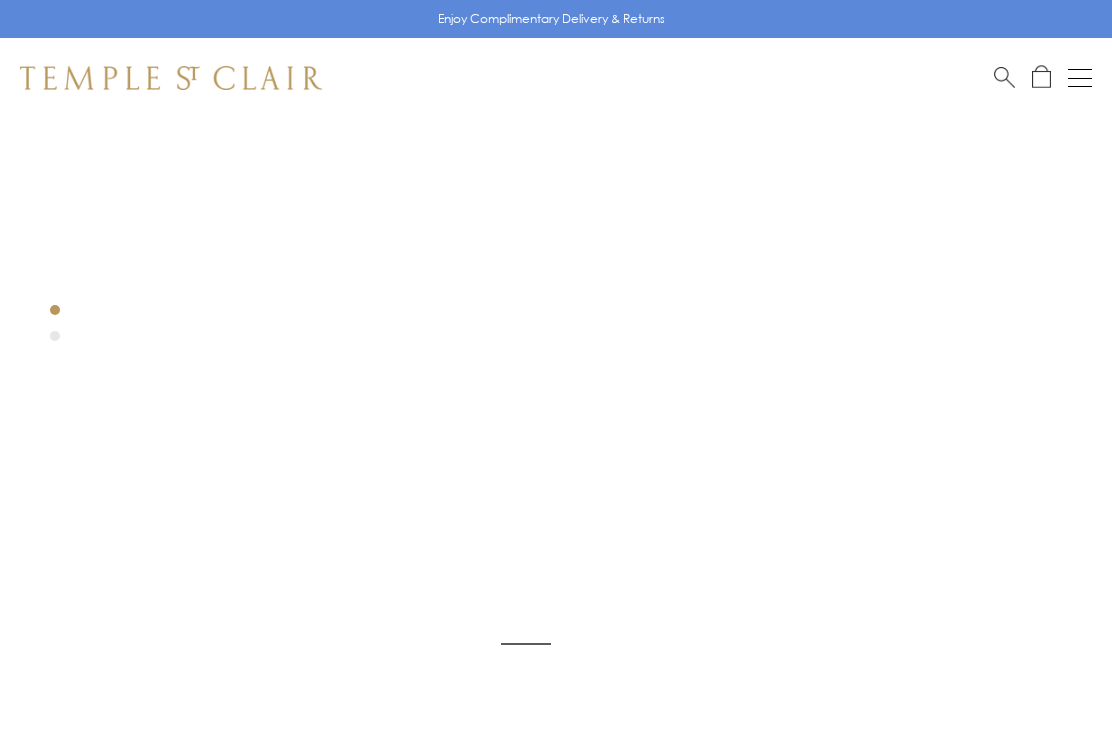 scroll, scrollTop: 0, scrollLeft: 0, axis: both 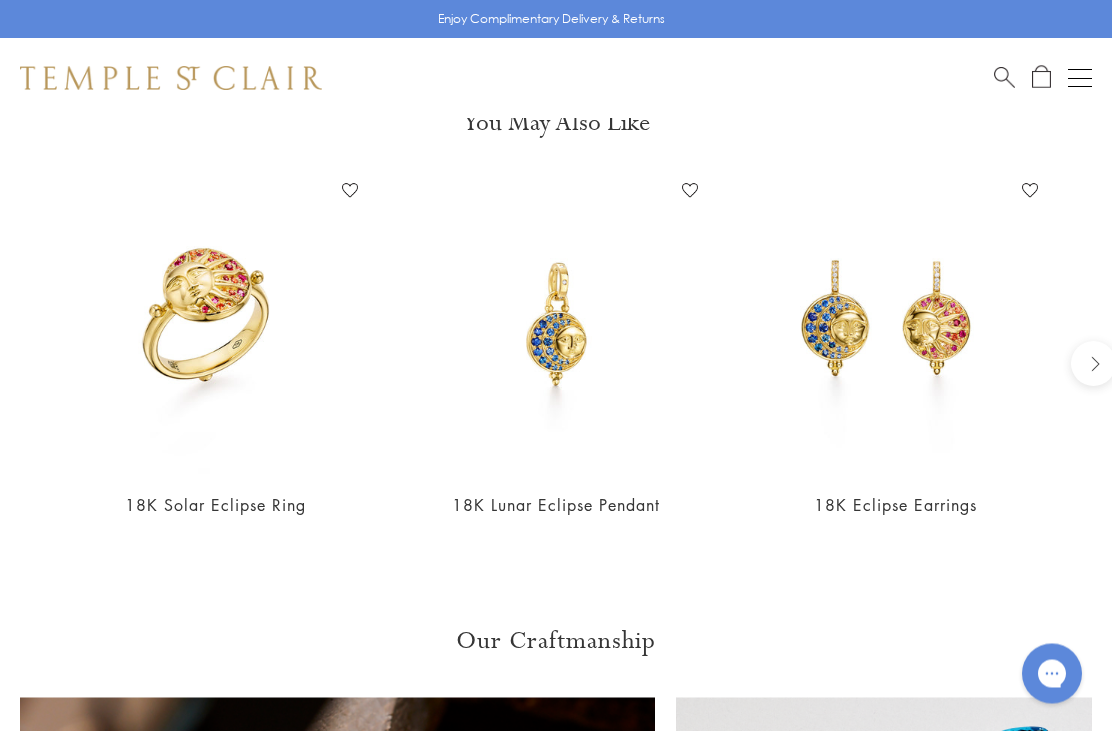 click at bounding box center (216, 325) 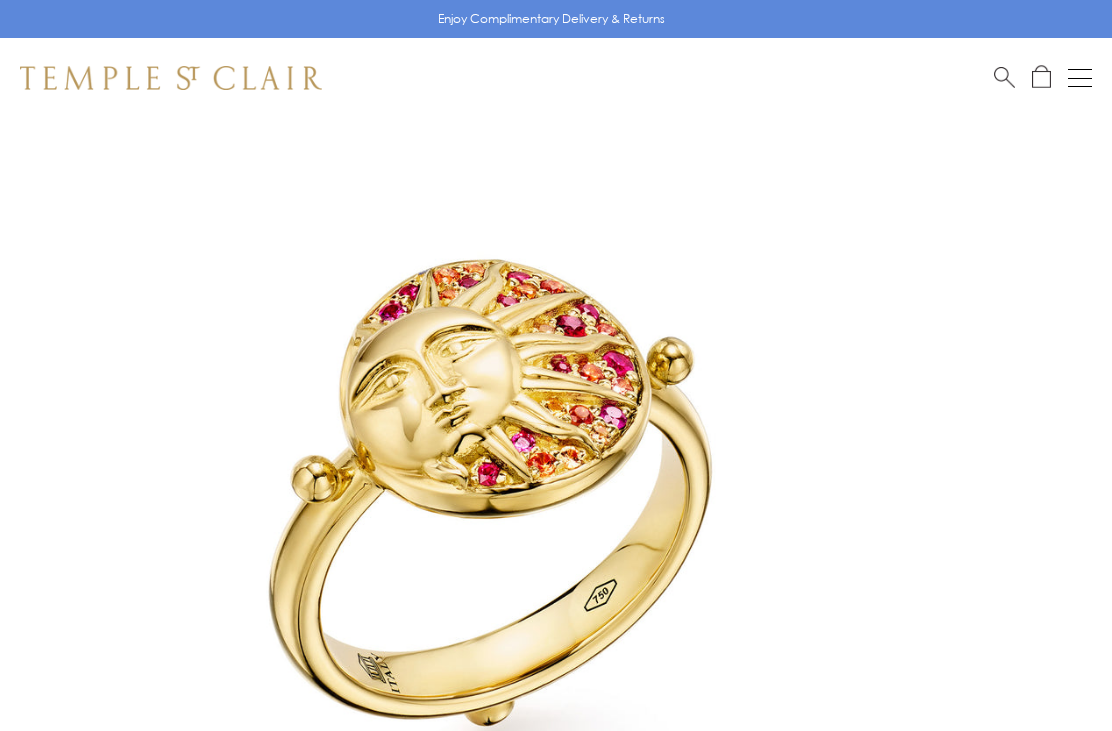 scroll, scrollTop: 0, scrollLeft: 0, axis: both 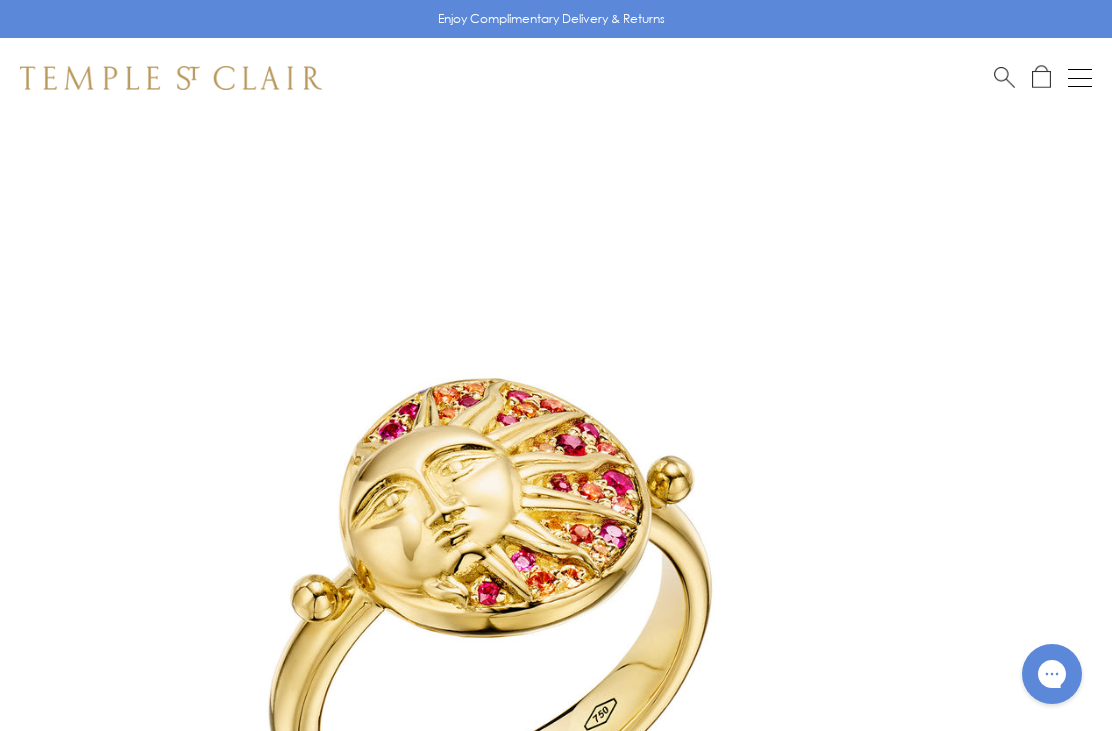 click at bounding box center [1080, 78] 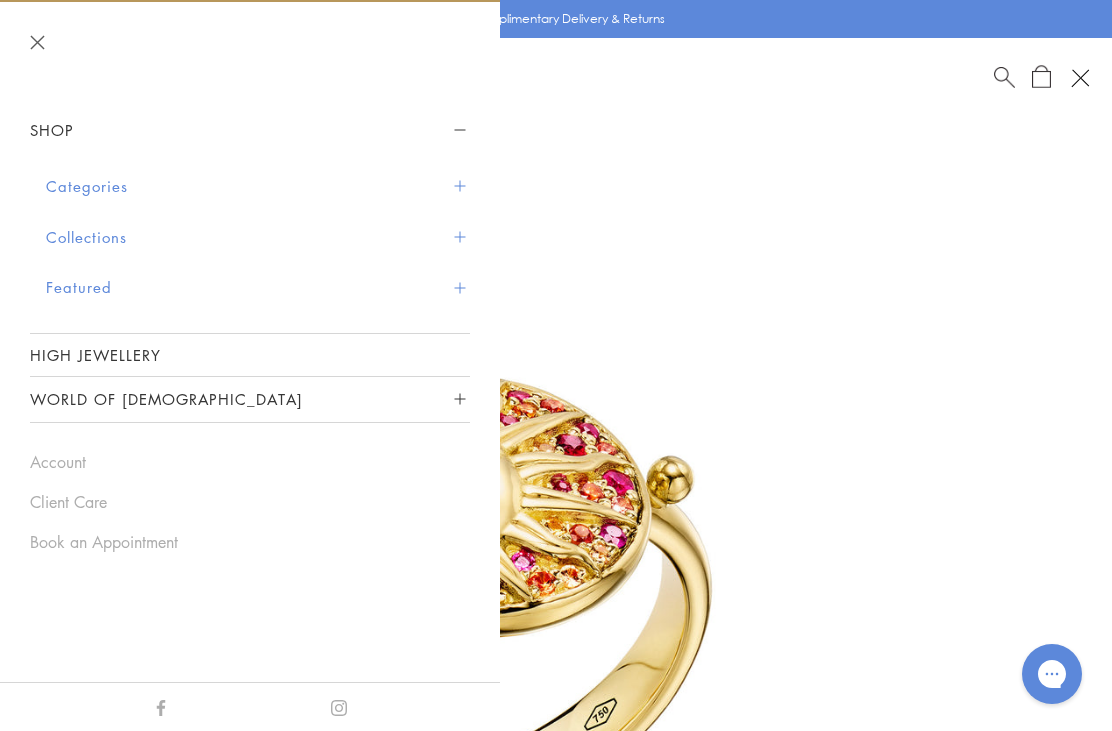 click at bounding box center (459, 236) 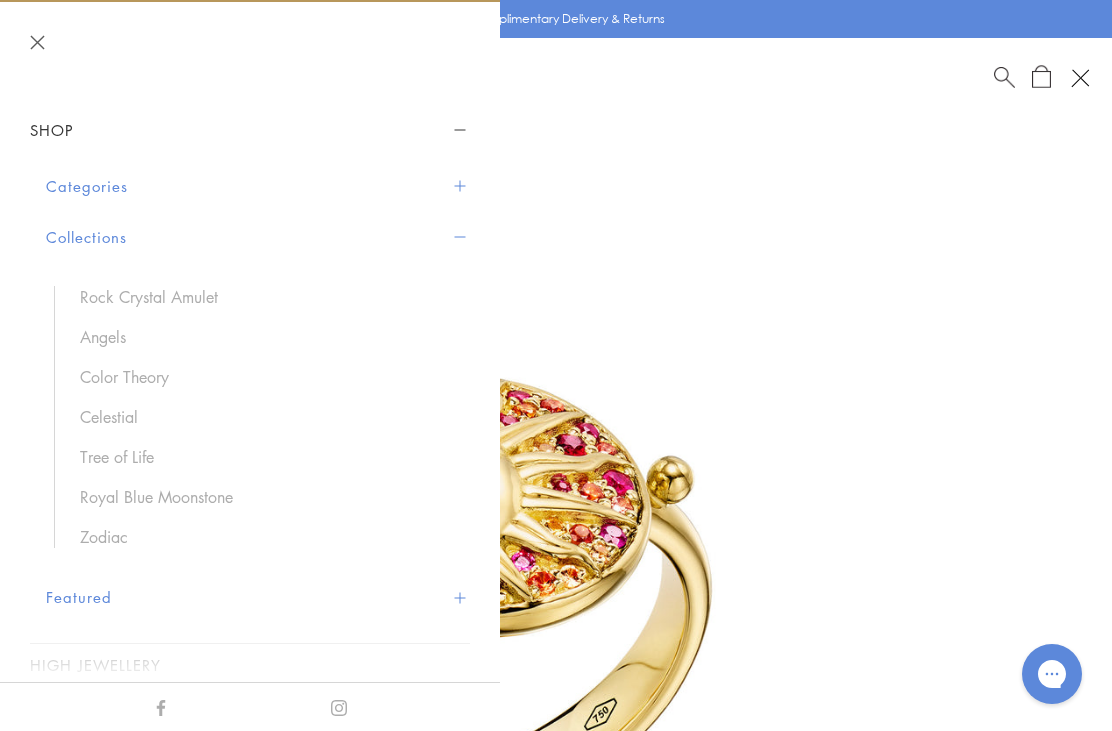 click on "Zodiac" at bounding box center (265, 537) 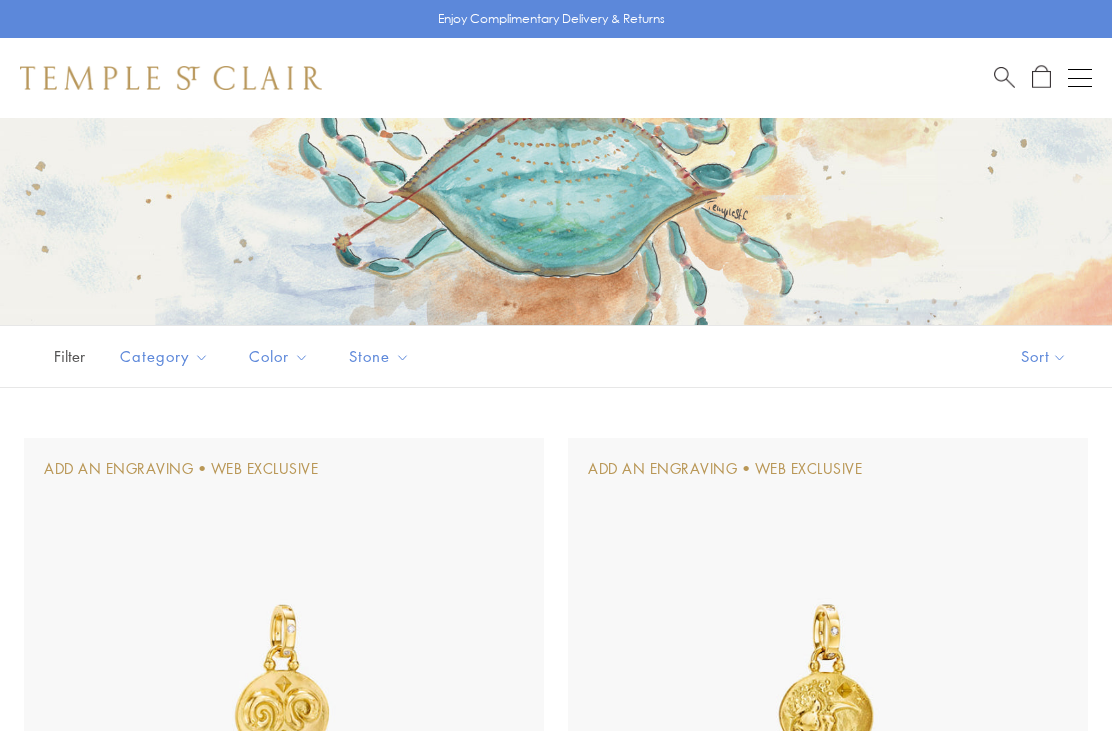 scroll, scrollTop: 379, scrollLeft: 0, axis: vertical 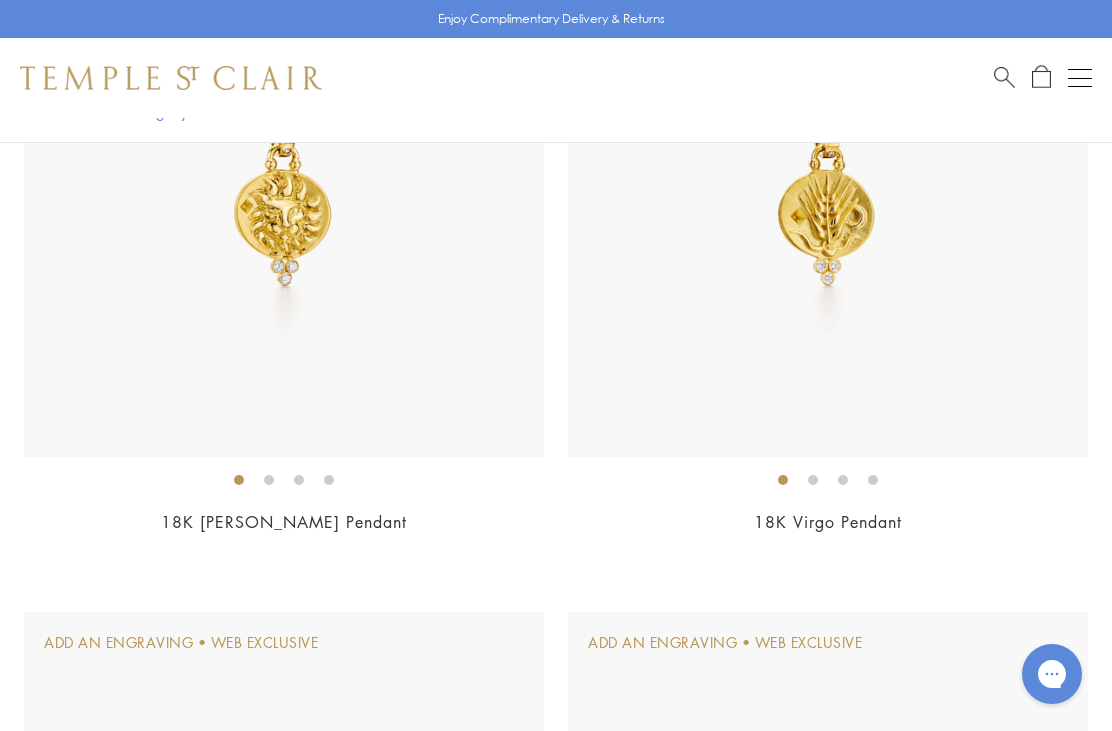 click at bounding box center (1080, 78) 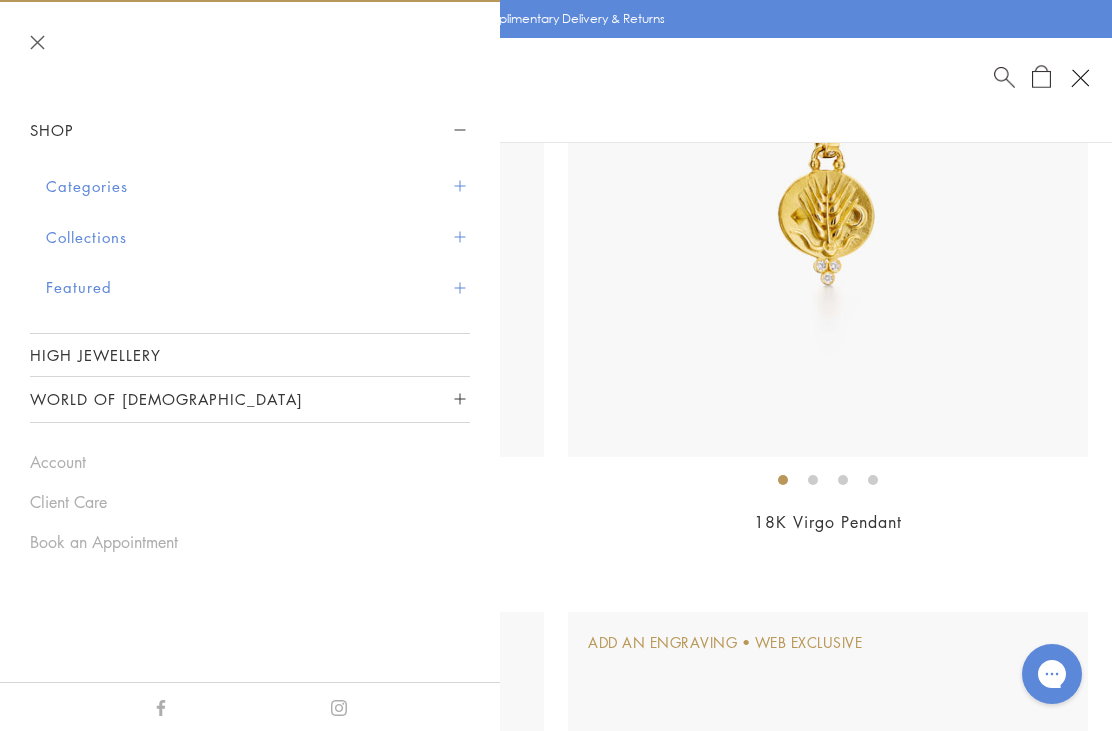 click on "Categories" at bounding box center [258, 186] 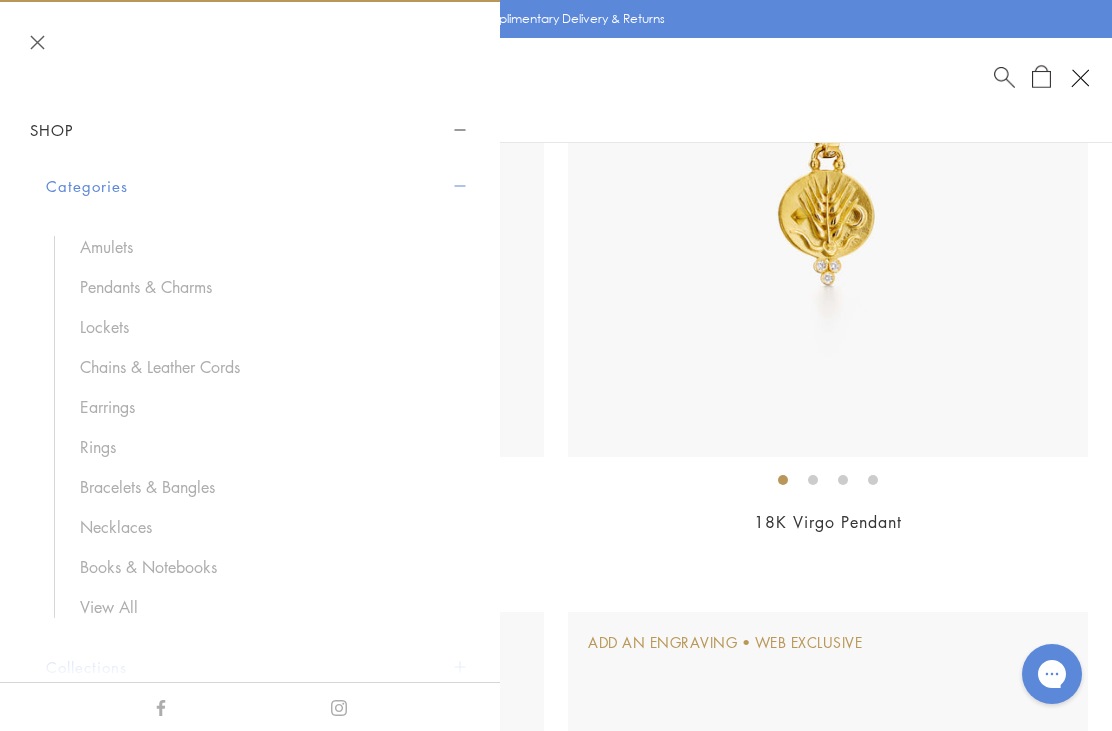 click on "Earrings" at bounding box center [265, 407] 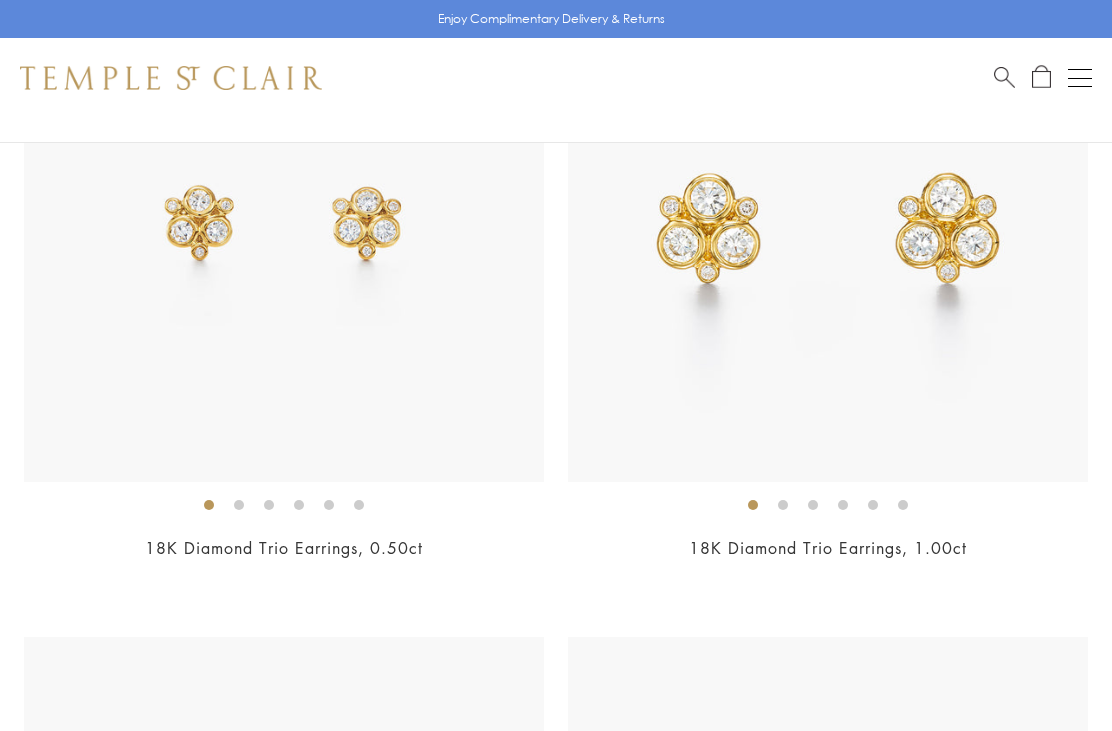 scroll, scrollTop: 405, scrollLeft: 0, axis: vertical 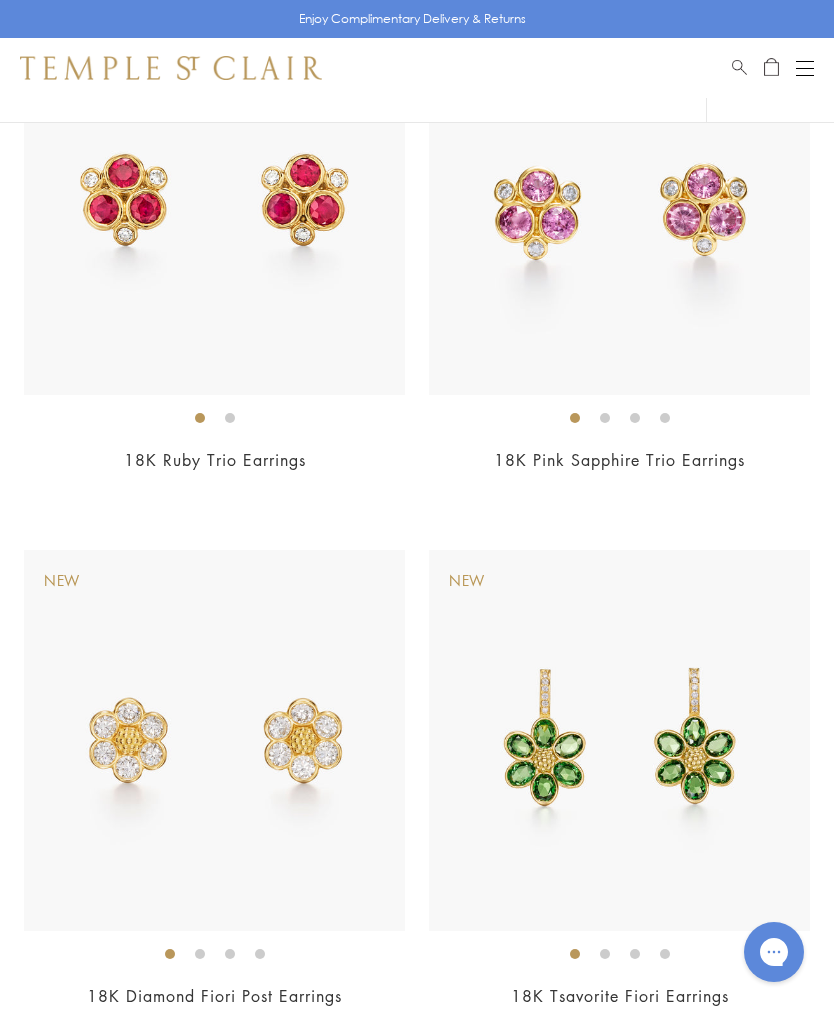 click at bounding box center (619, 417) 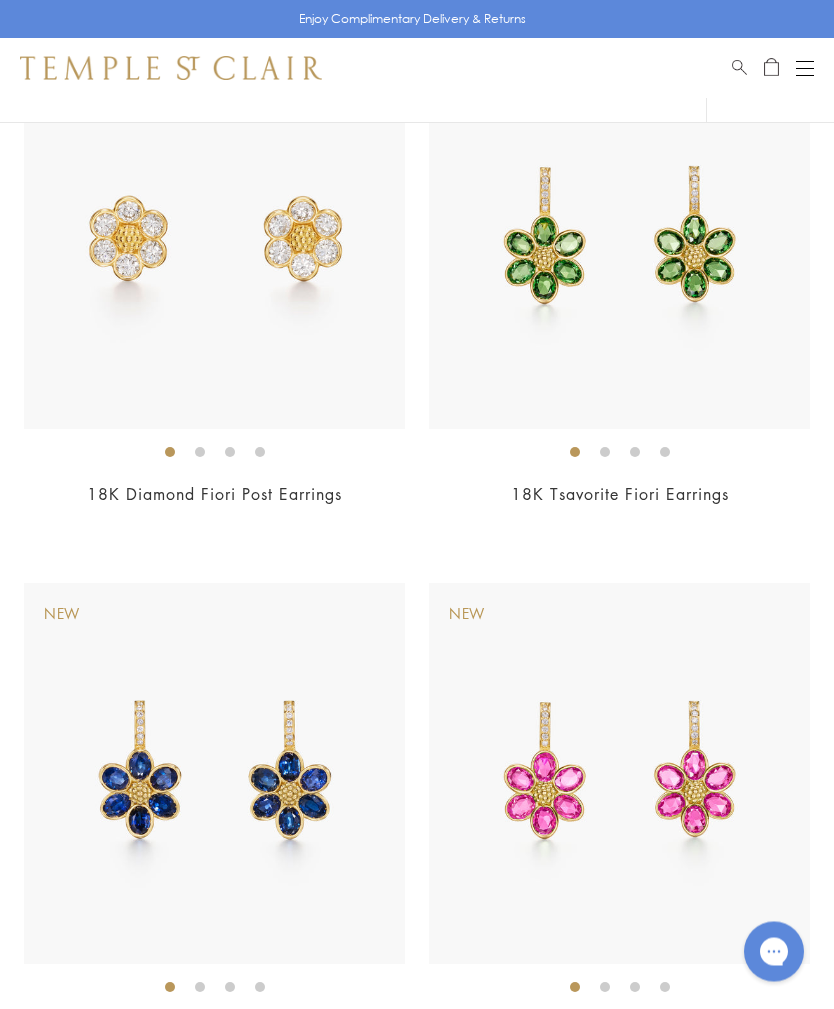 scroll, scrollTop: 2442, scrollLeft: 0, axis: vertical 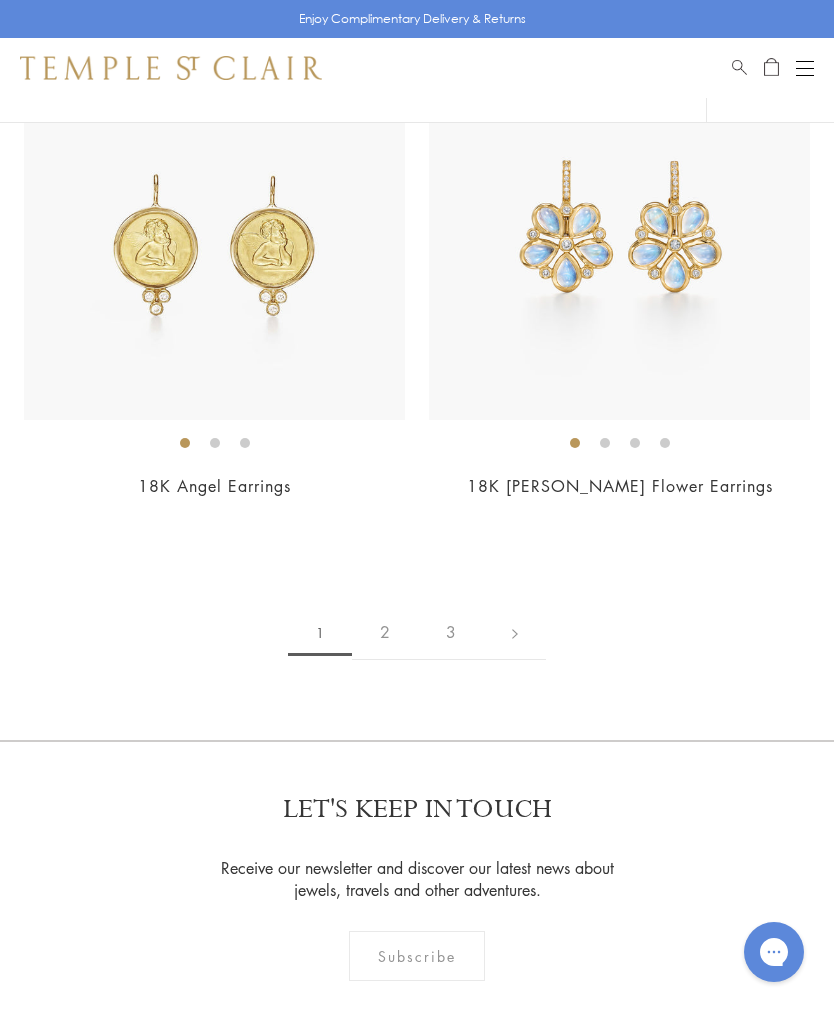 click on "2" at bounding box center (385, 632) 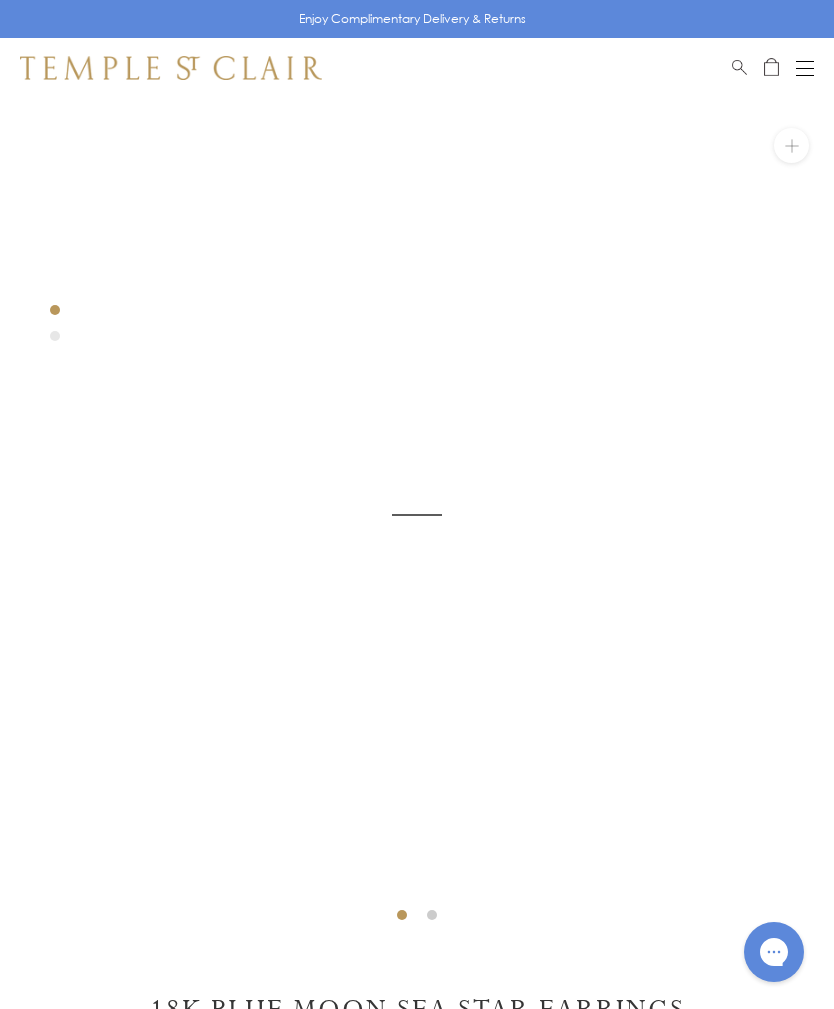 scroll, scrollTop: 0, scrollLeft: 0, axis: both 